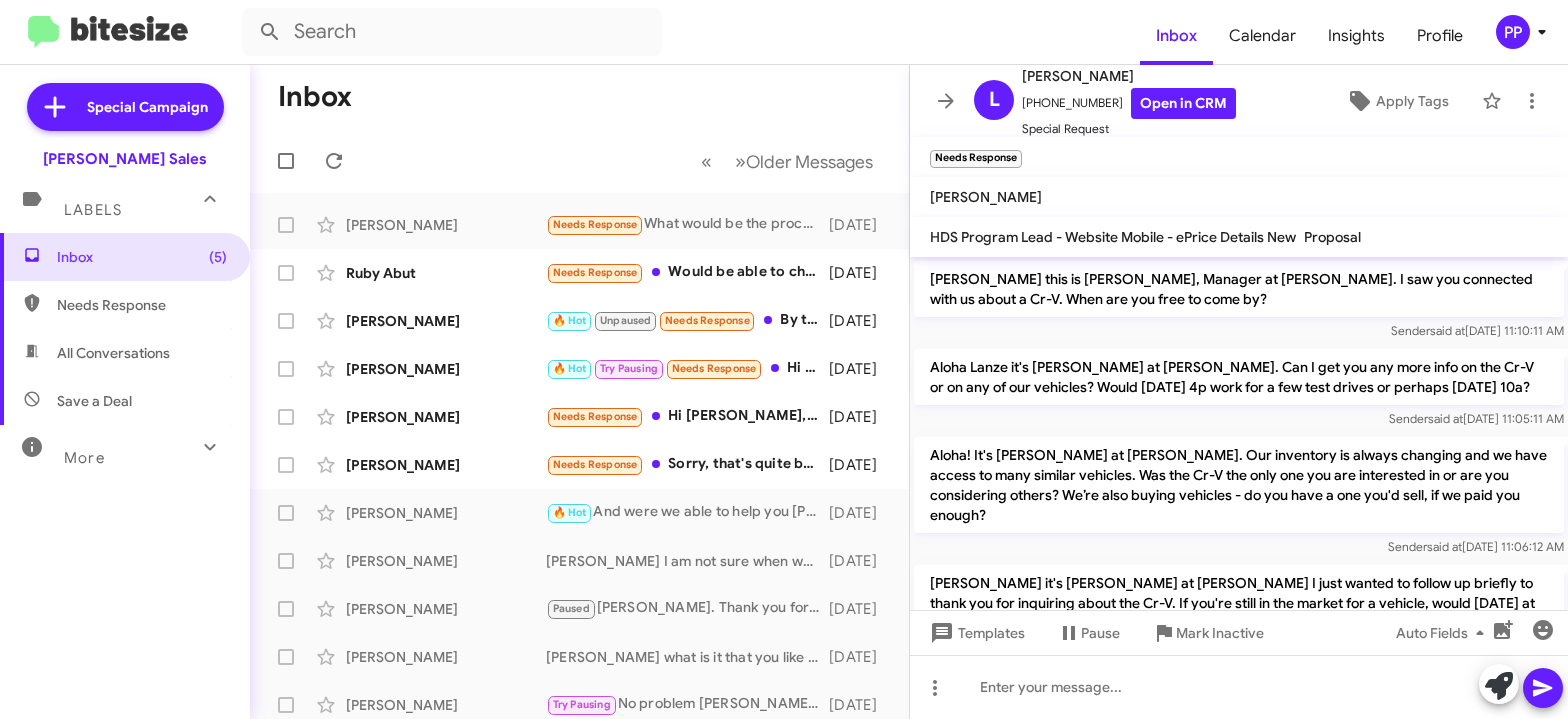 scroll, scrollTop: 0, scrollLeft: 0, axis: both 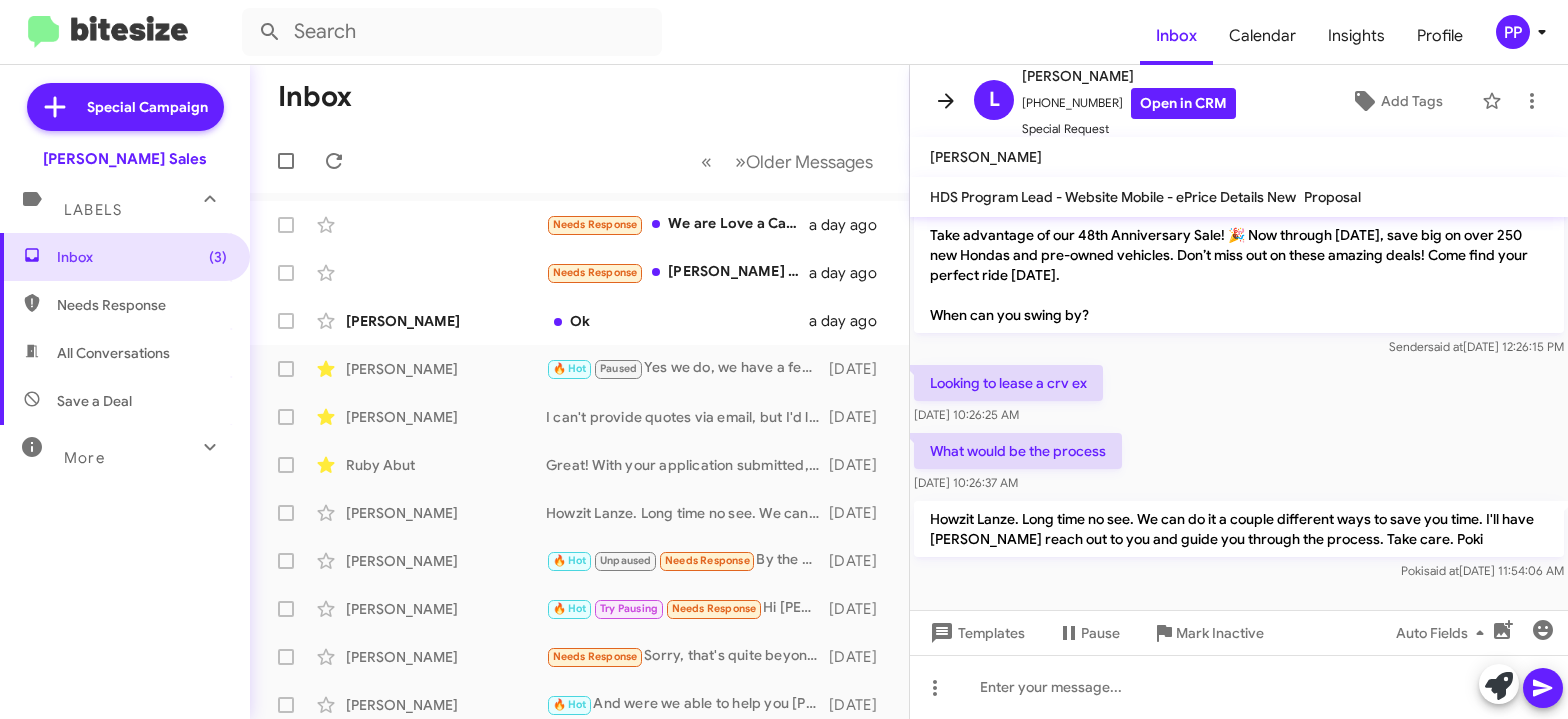 click 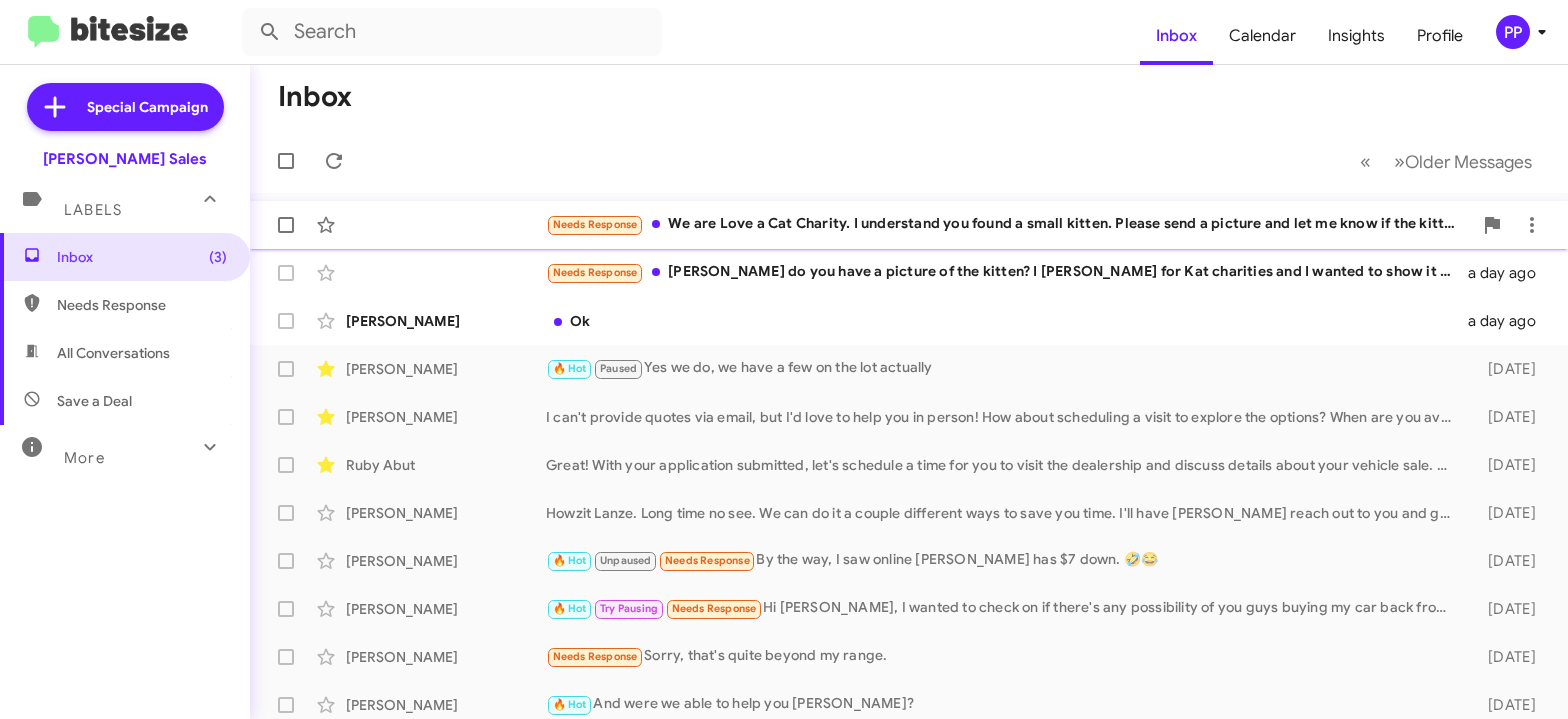 click on "Needs Response   We are Love a Cat Charity. I understand you found a small kitten.
Please send a picture and let me know if the kitten seems friendly?
I will see if any of our fosters have space." 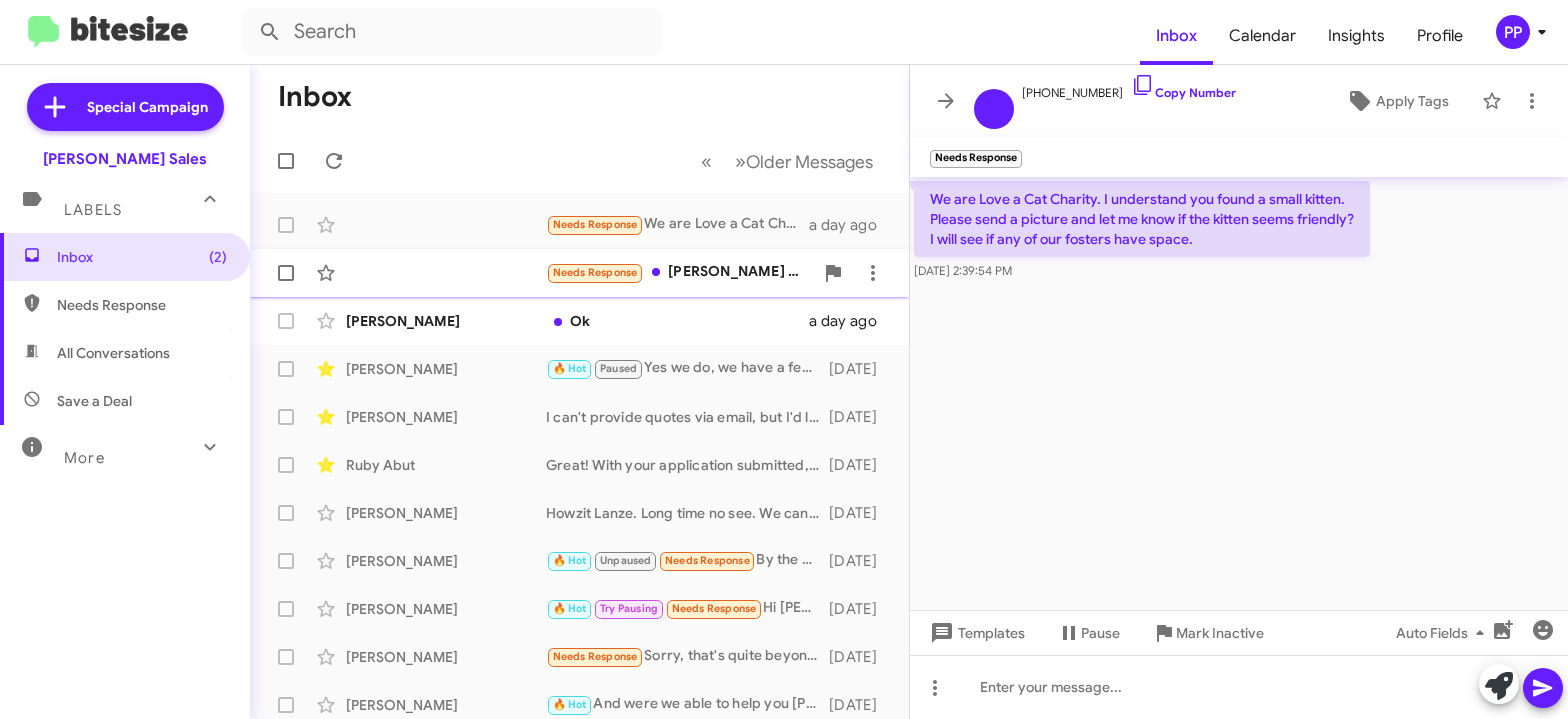 click on "Needs Response   [PERSON_NAME] do you have a picture of  the kitten? I [PERSON_NAME] for Kat charities and I wanted to show it to her and see if we have any room we’re pretty full but I was gonna ask. It cost us $150 to spay neuter and vaccinate deworm and flea treat any cats we take in and we are so full." 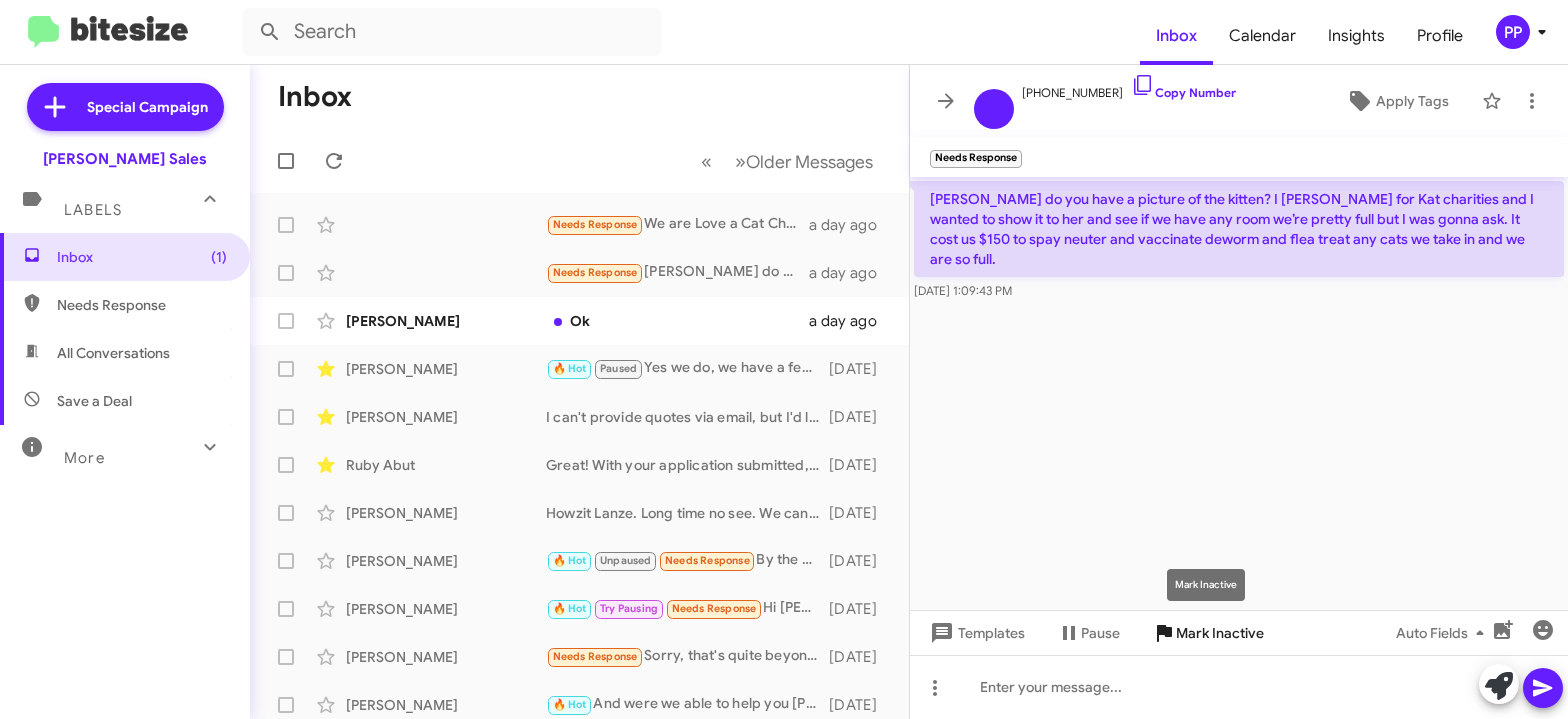 click on "Mark Inactive" 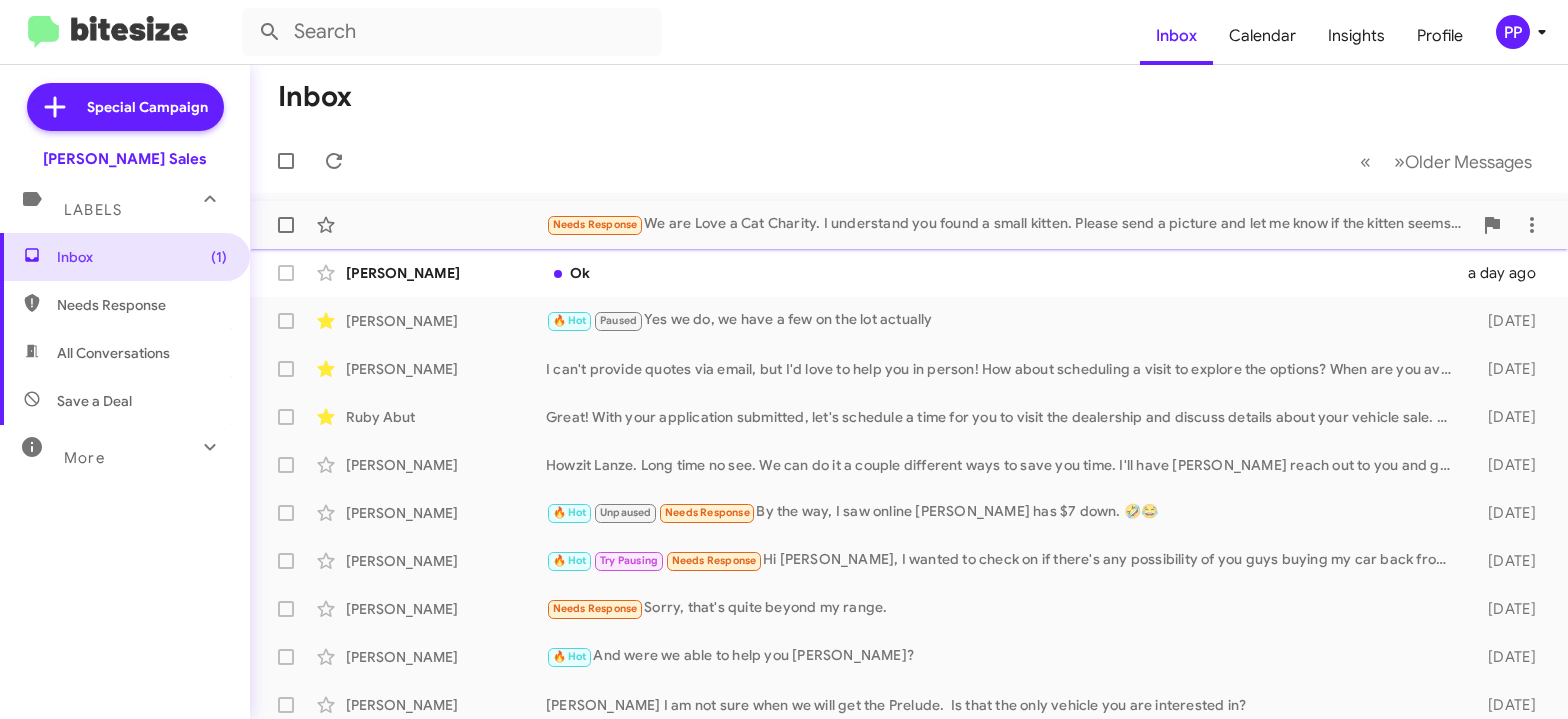 click on "Needs Response   We are Love a Cat Charity. I understand you found a small kitten.
Please send a picture and let me know if the kitten seems friendly?
I will see if any of our fosters have space." 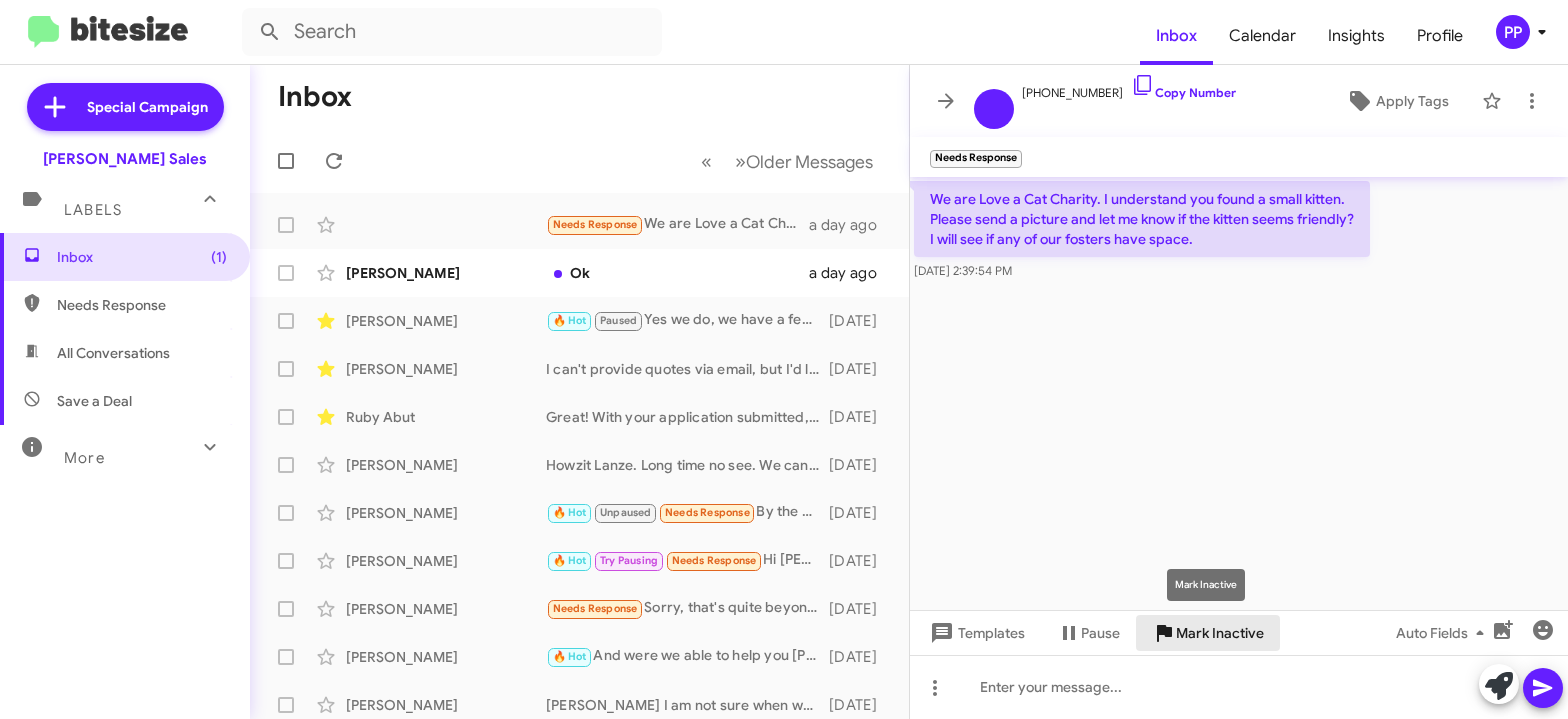 click on "Mark Inactive" 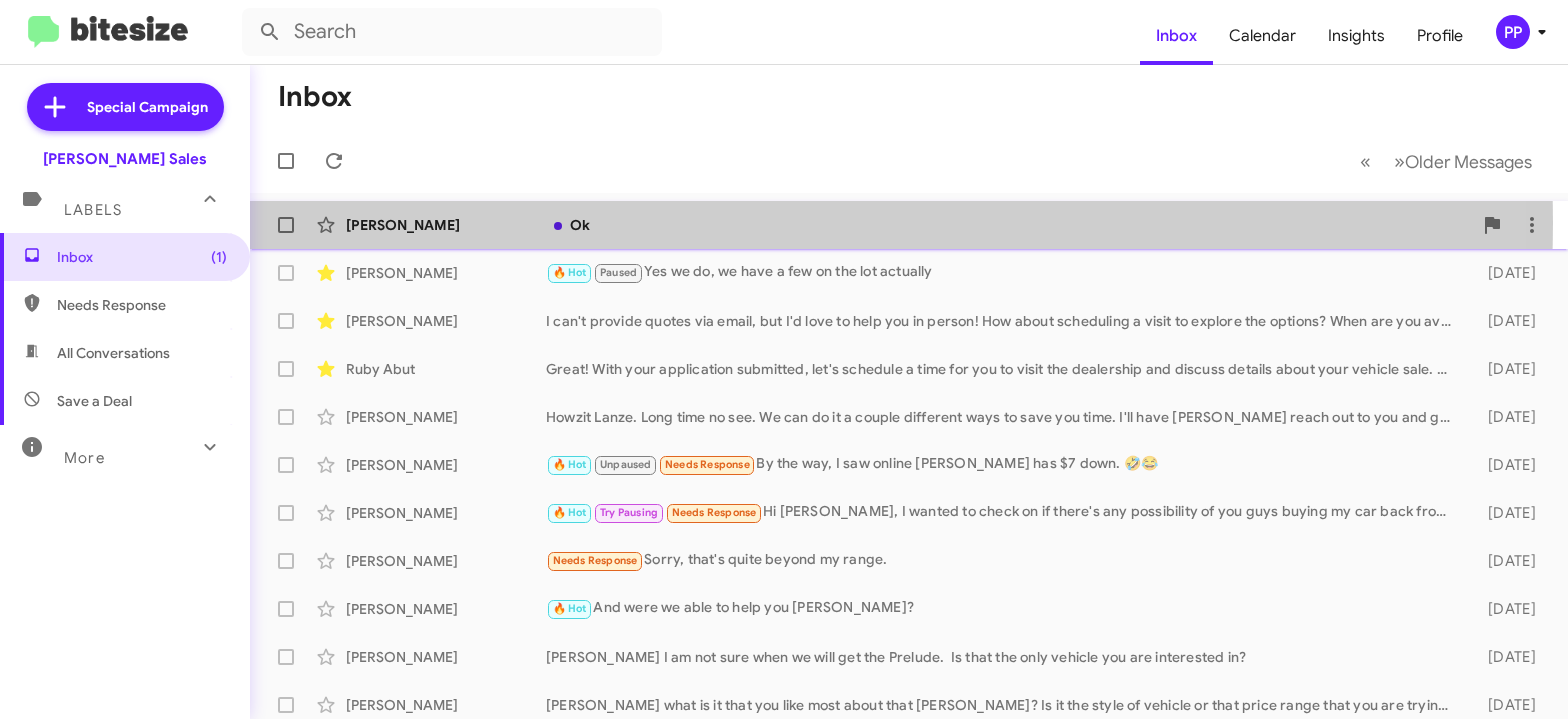 click on "Ok" 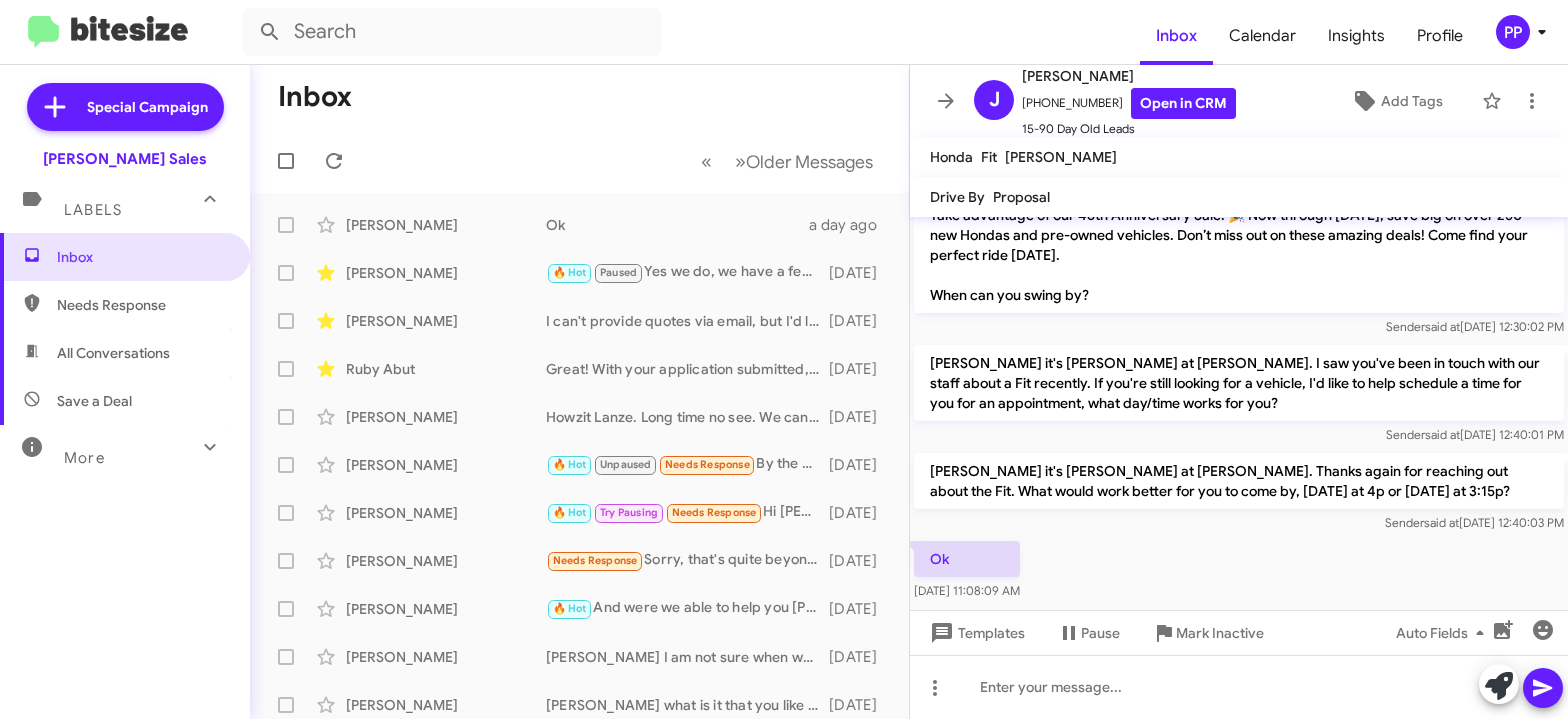 scroll, scrollTop: 0, scrollLeft: 0, axis: both 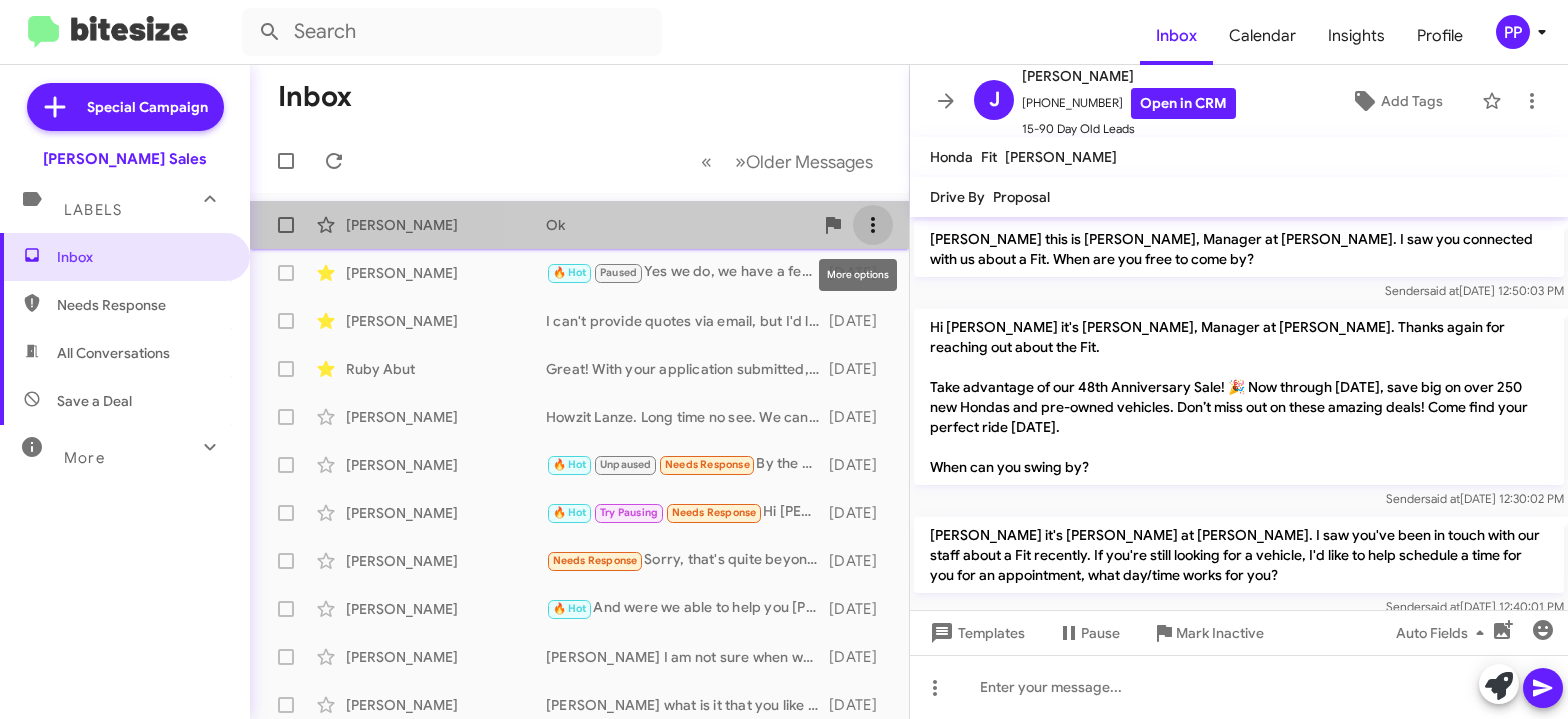 click 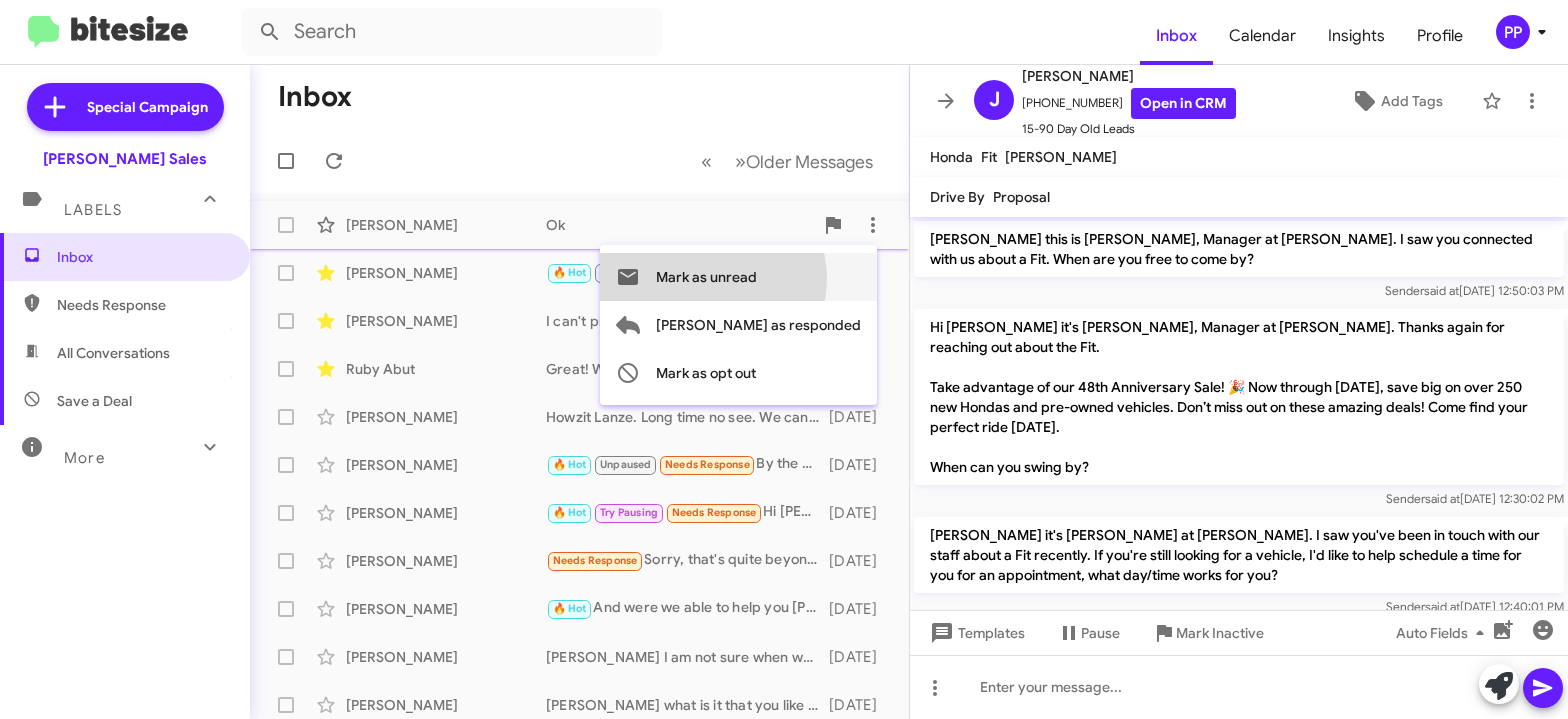 click on "Mark as unread" at bounding box center (706, 277) 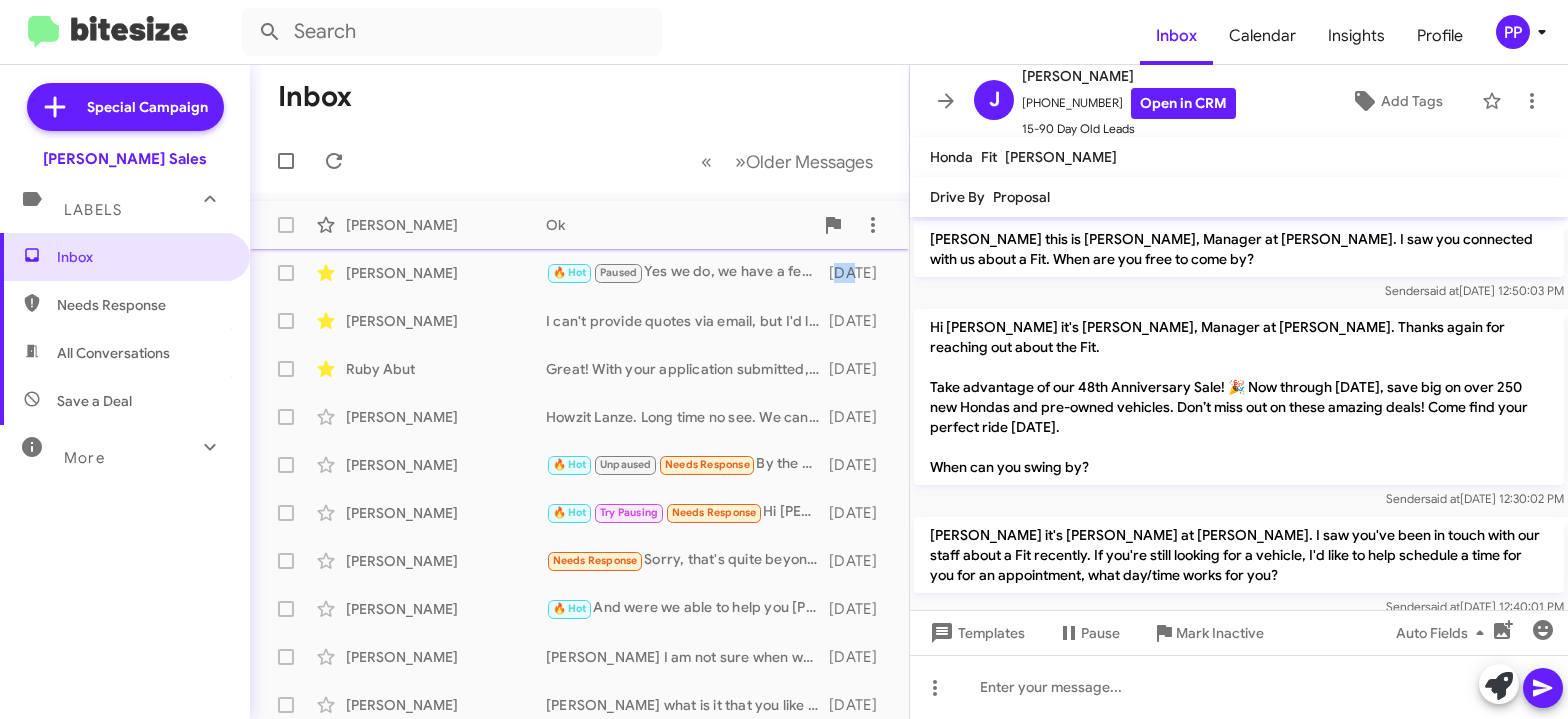 click on "[PERSON_NAME]  🔥 Hot   Paused   Yes we do, we have a few on the lot actually   [DATE]" 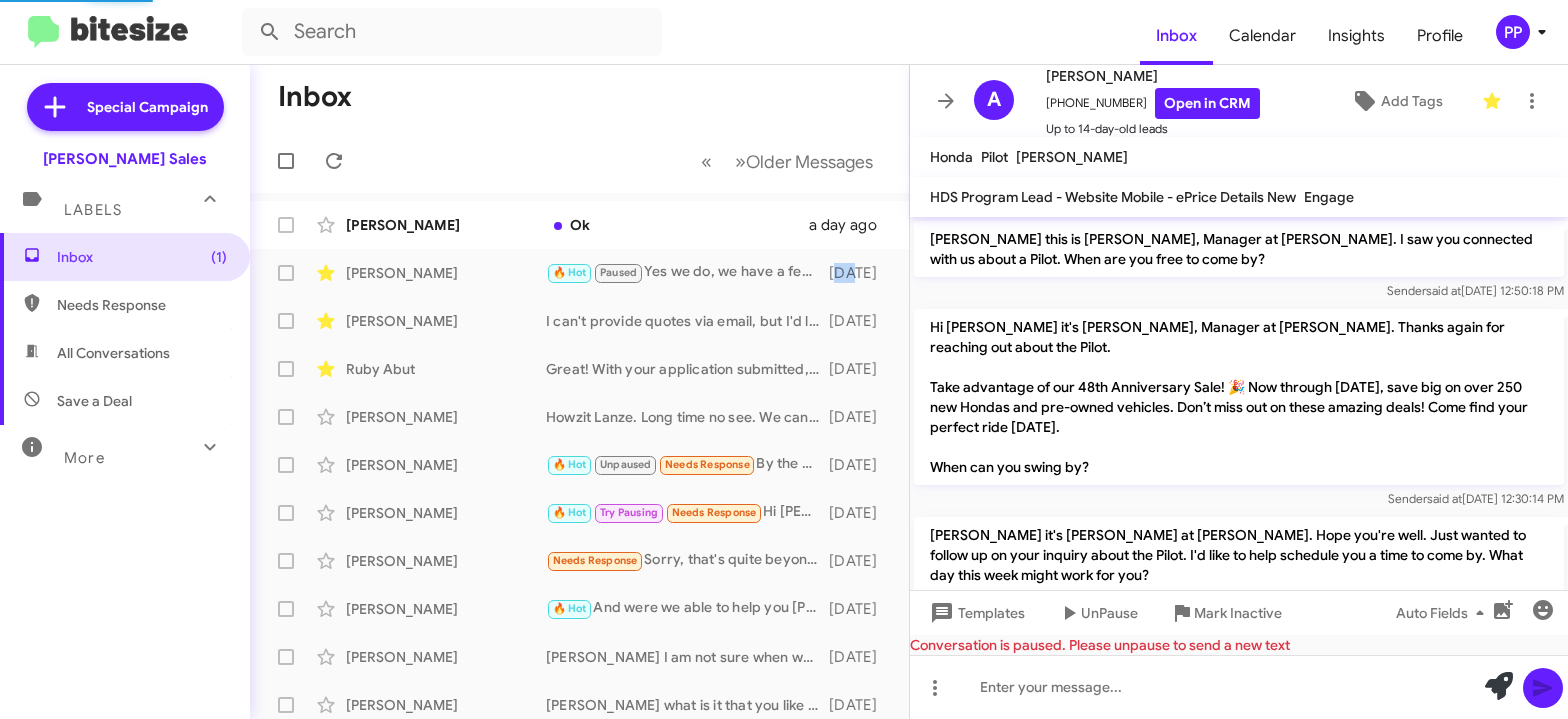 scroll, scrollTop: 990, scrollLeft: 0, axis: vertical 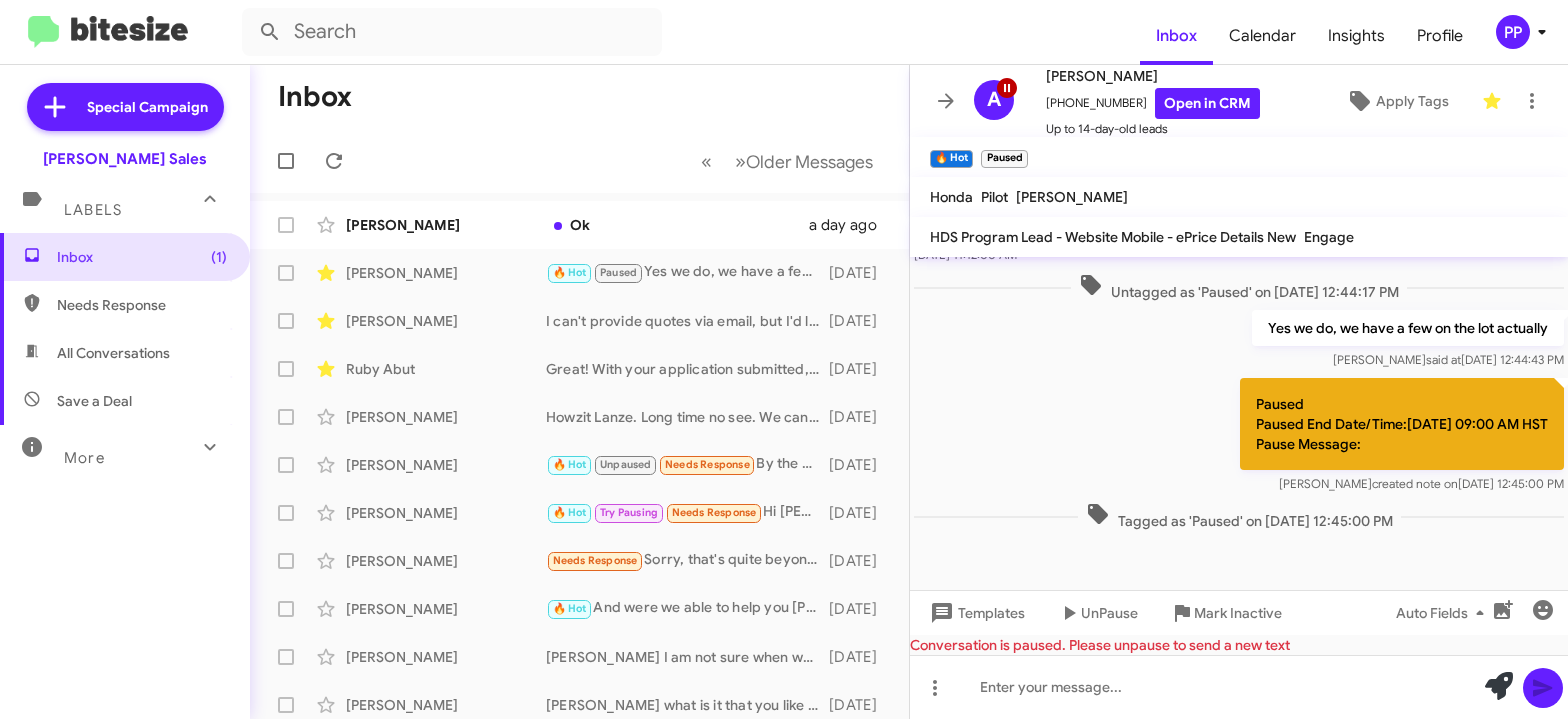 click on "More" at bounding box center [105, 449] 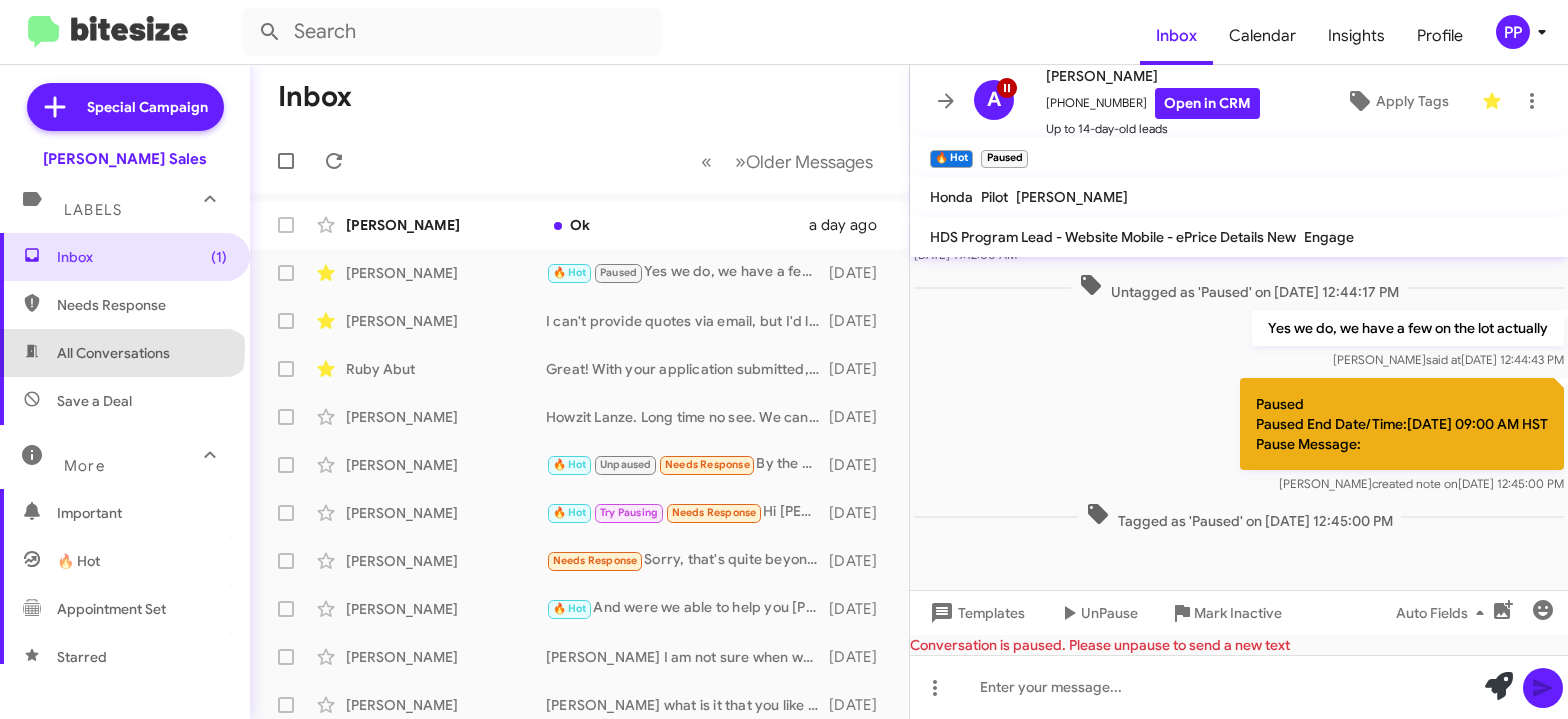 click on "All Conversations" at bounding box center (113, 353) 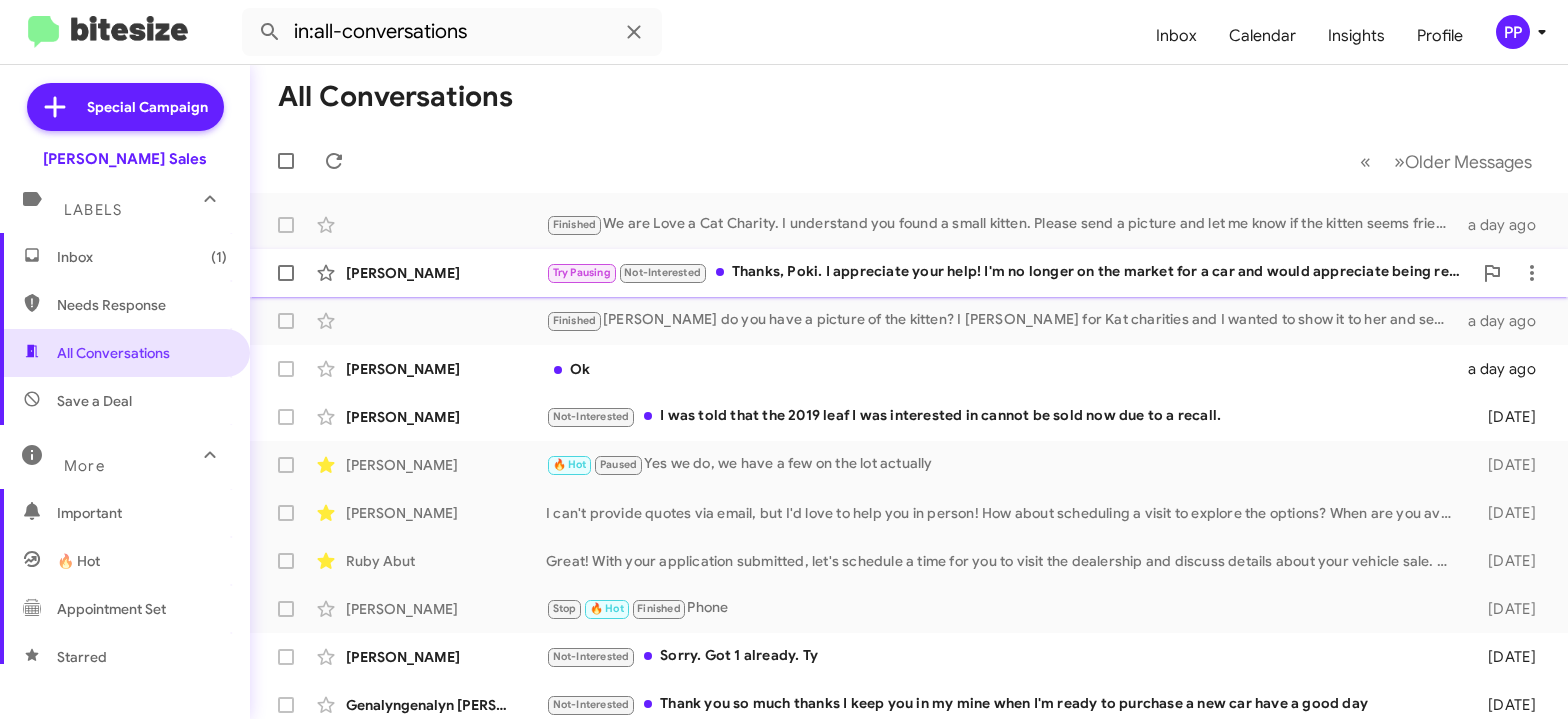 click on "Try Pausing   Not-Interested   Thanks, Poki. I appreciate your help! I'm no longer on the market for a car and would appreciate being removed from the company's marketing list. Mahalo!" 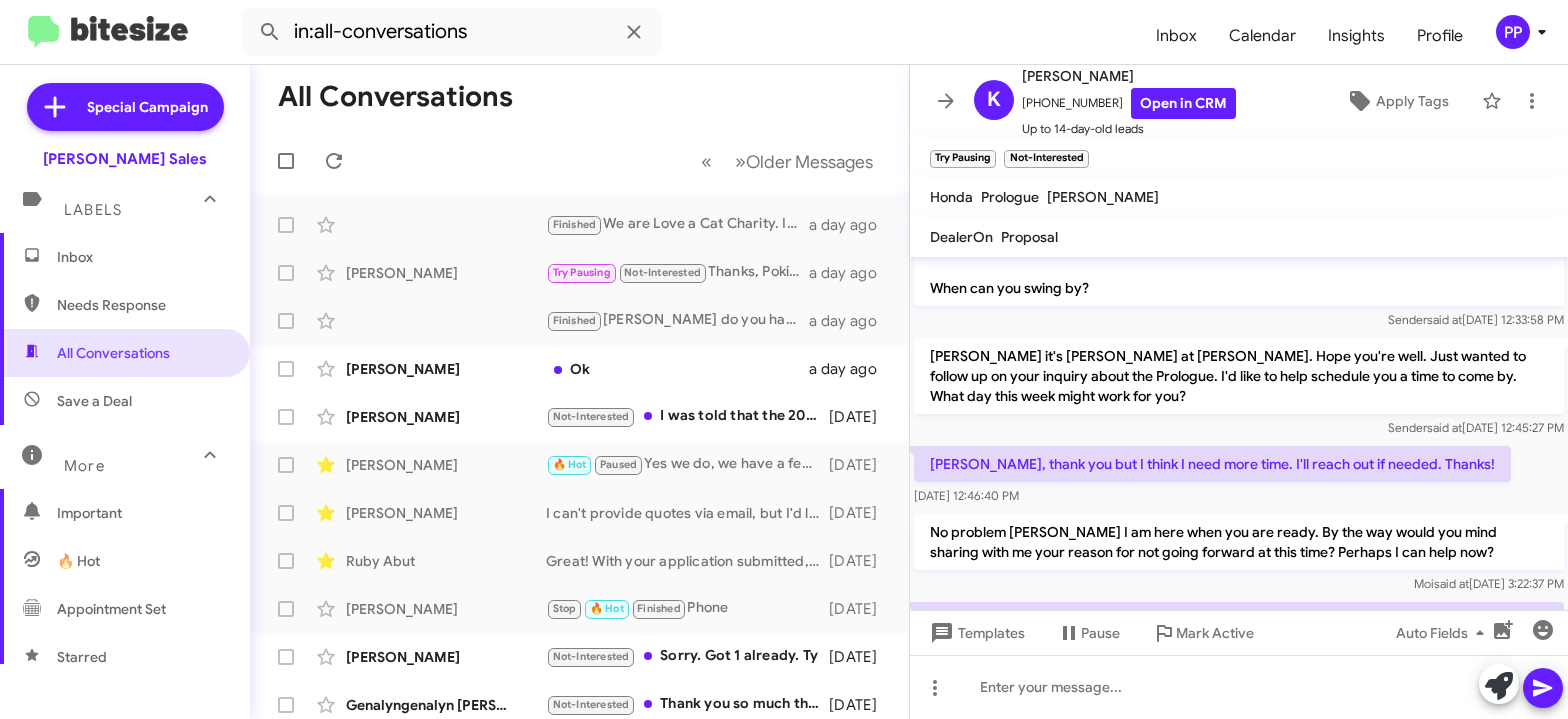 scroll, scrollTop: 274, scrollLeft: 0, axis: vertical 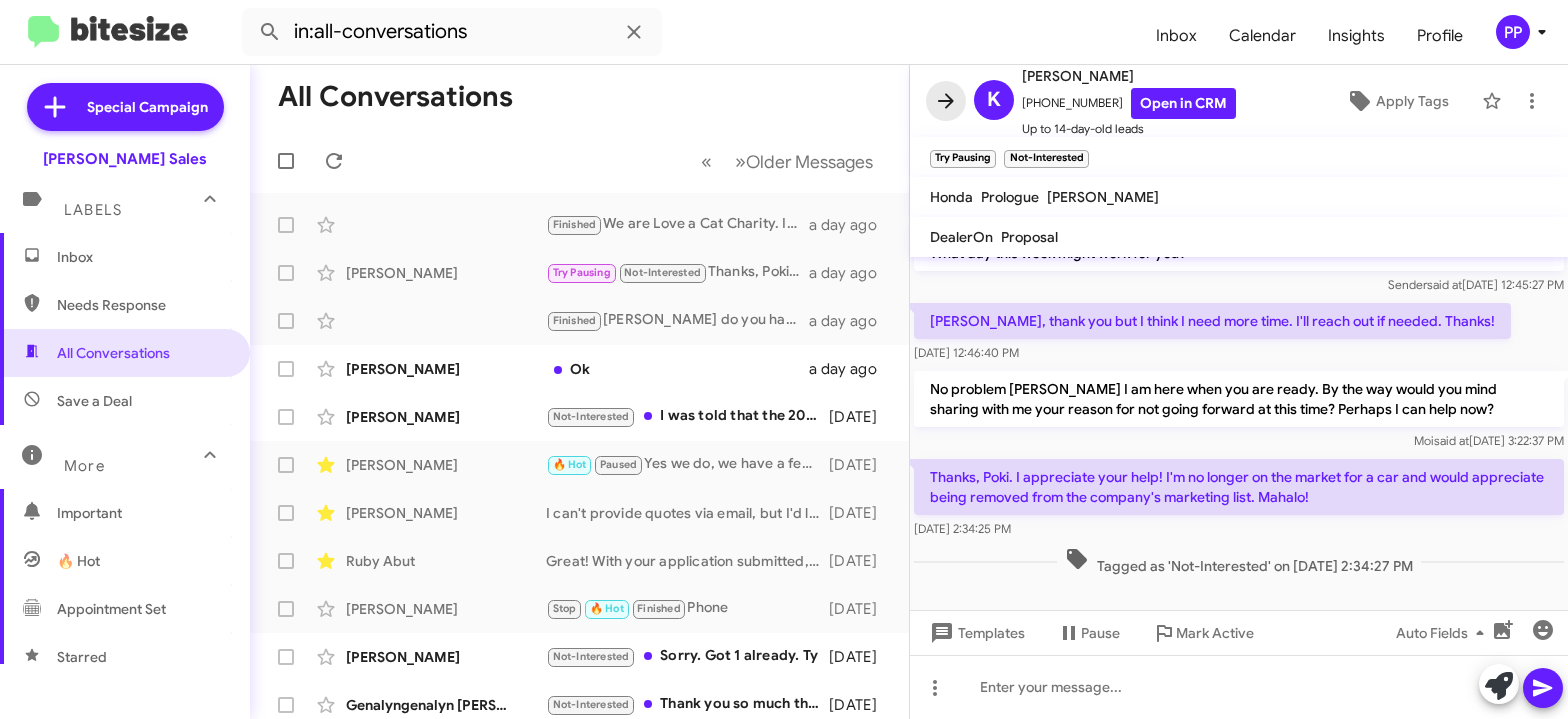 click 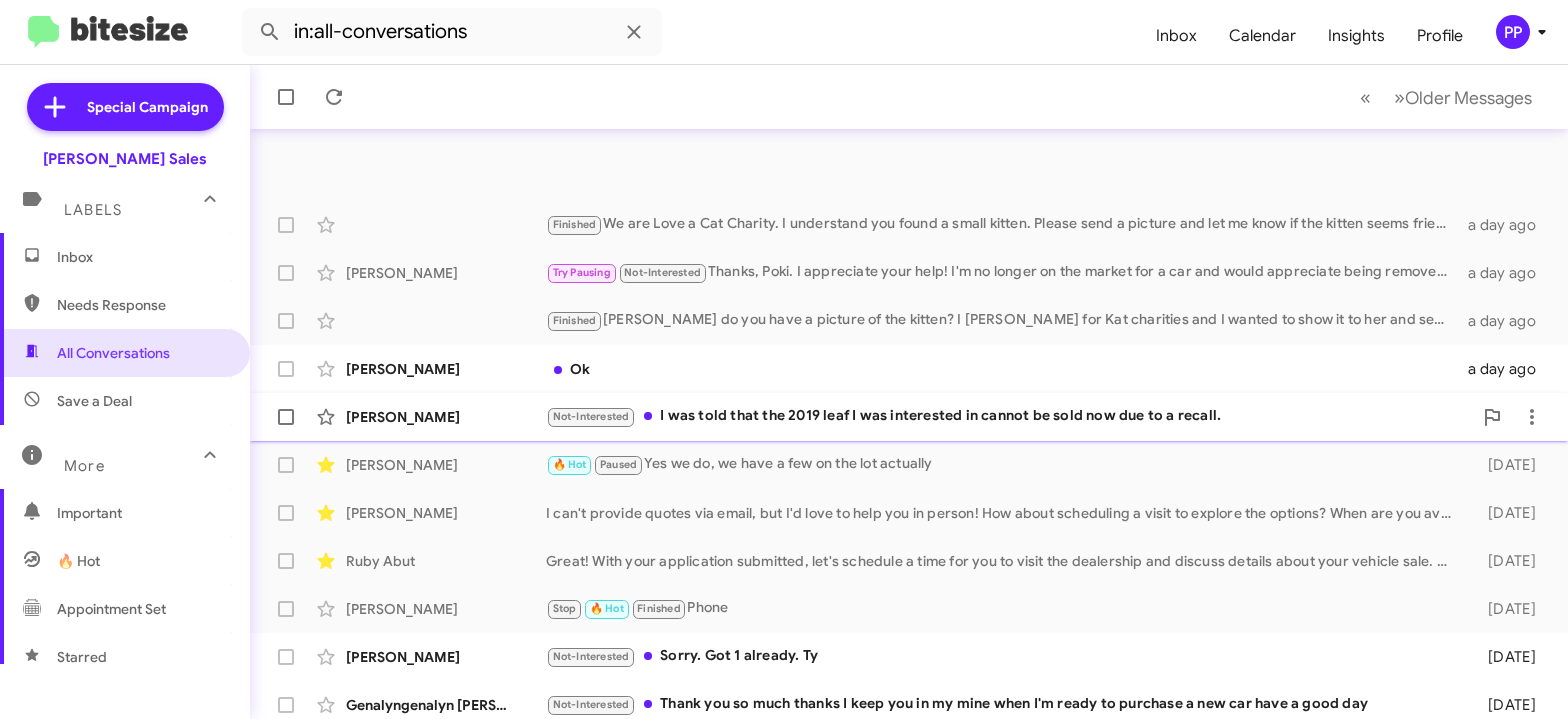 scroll, scrollTop: 144, scrollLeft: 0, axis: vertical 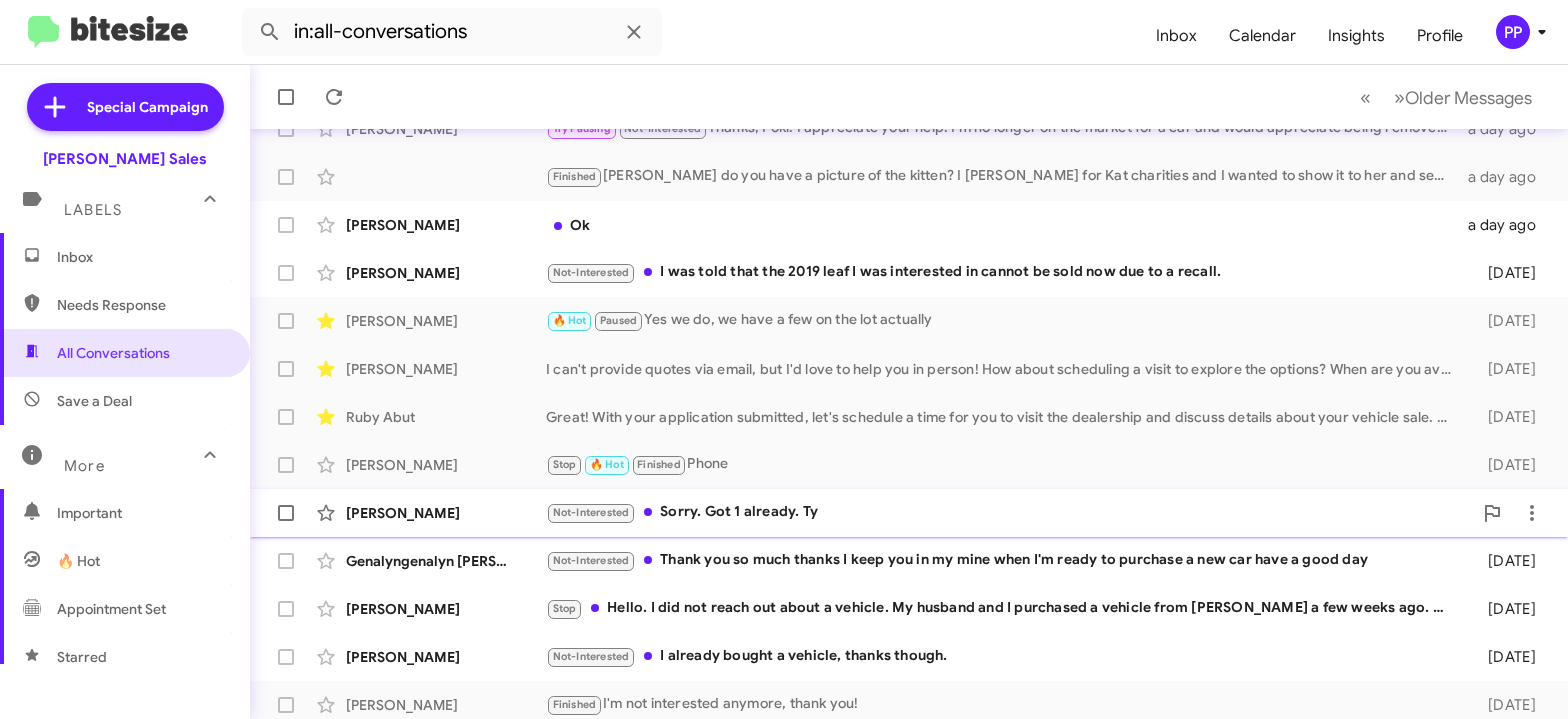 click on "Not-Interested   Sorry. Got 1 already. Ty" 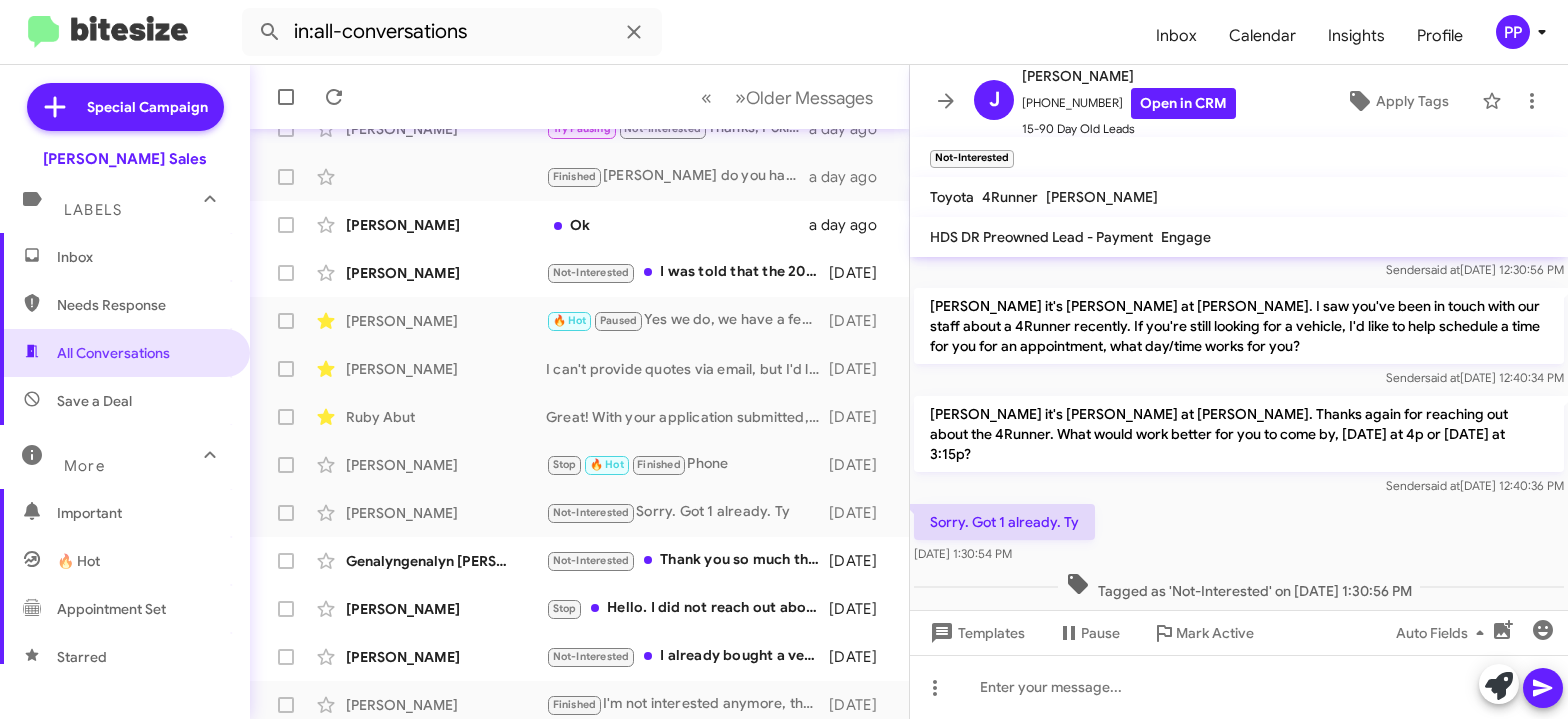 scroll, scrollTop: 633, scrollLeft: 0, axis: vertical 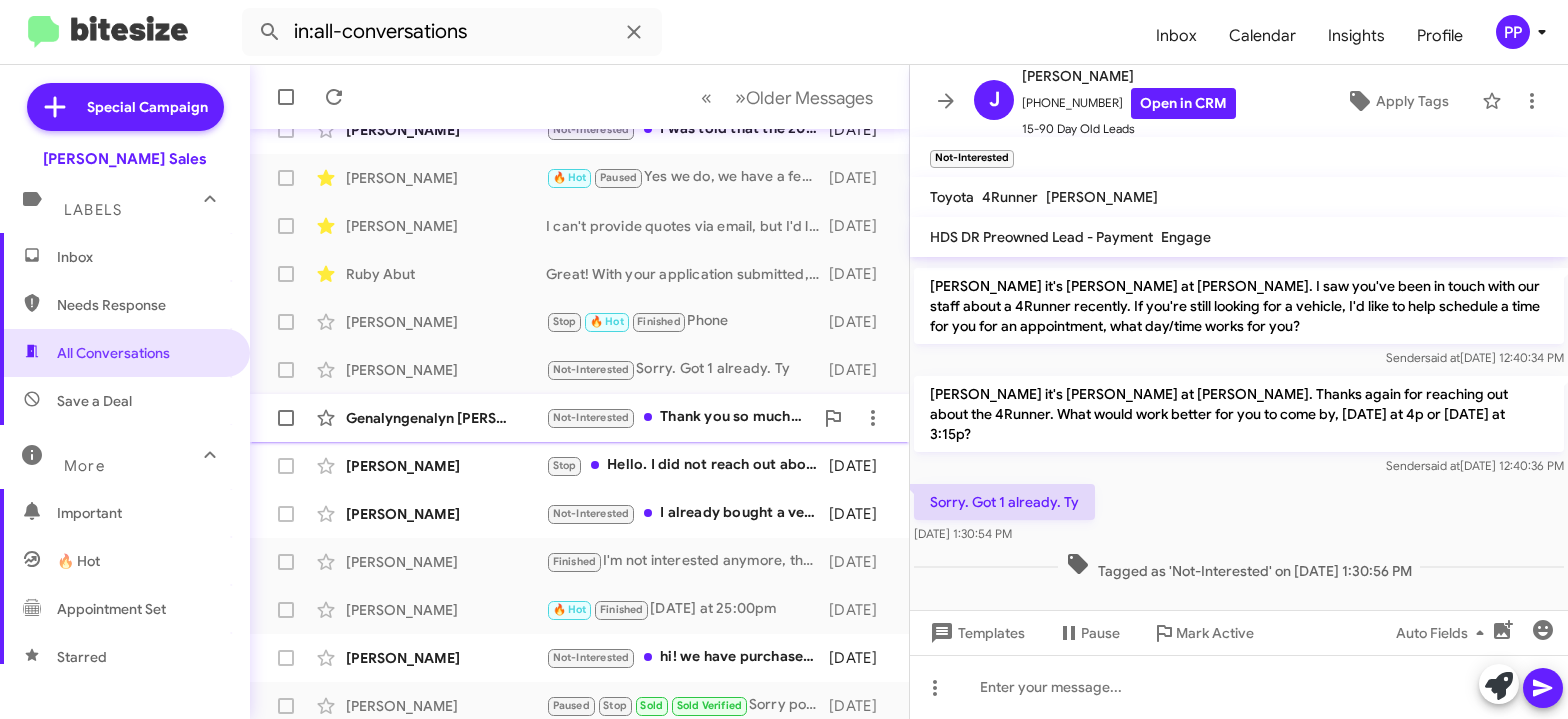 click on "Not-Interested   Thank you so much thanks  I keep you in my mine when I'm ready to purchase a new car have a good day" 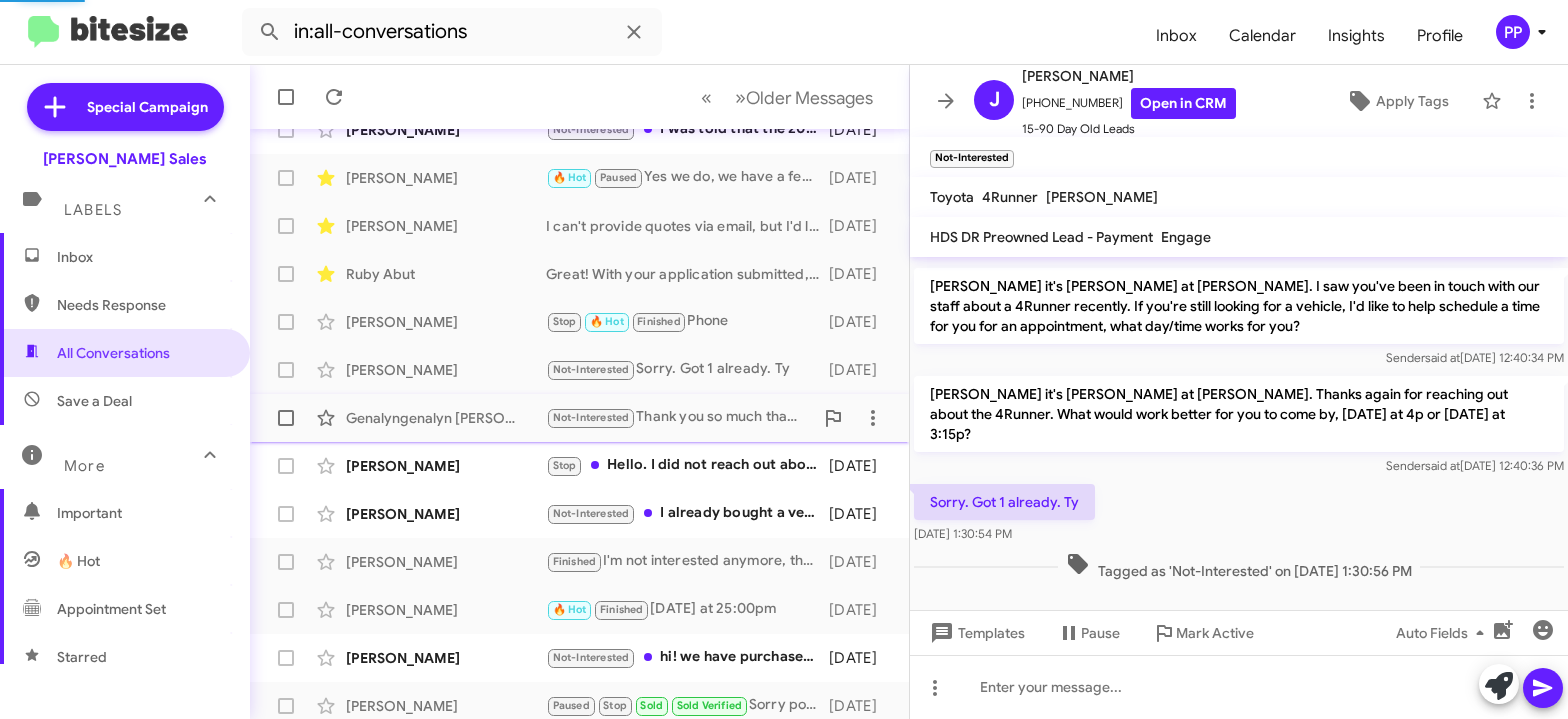 scroll, scrollTop: 407, scrollLeft: 0, axis: vertical 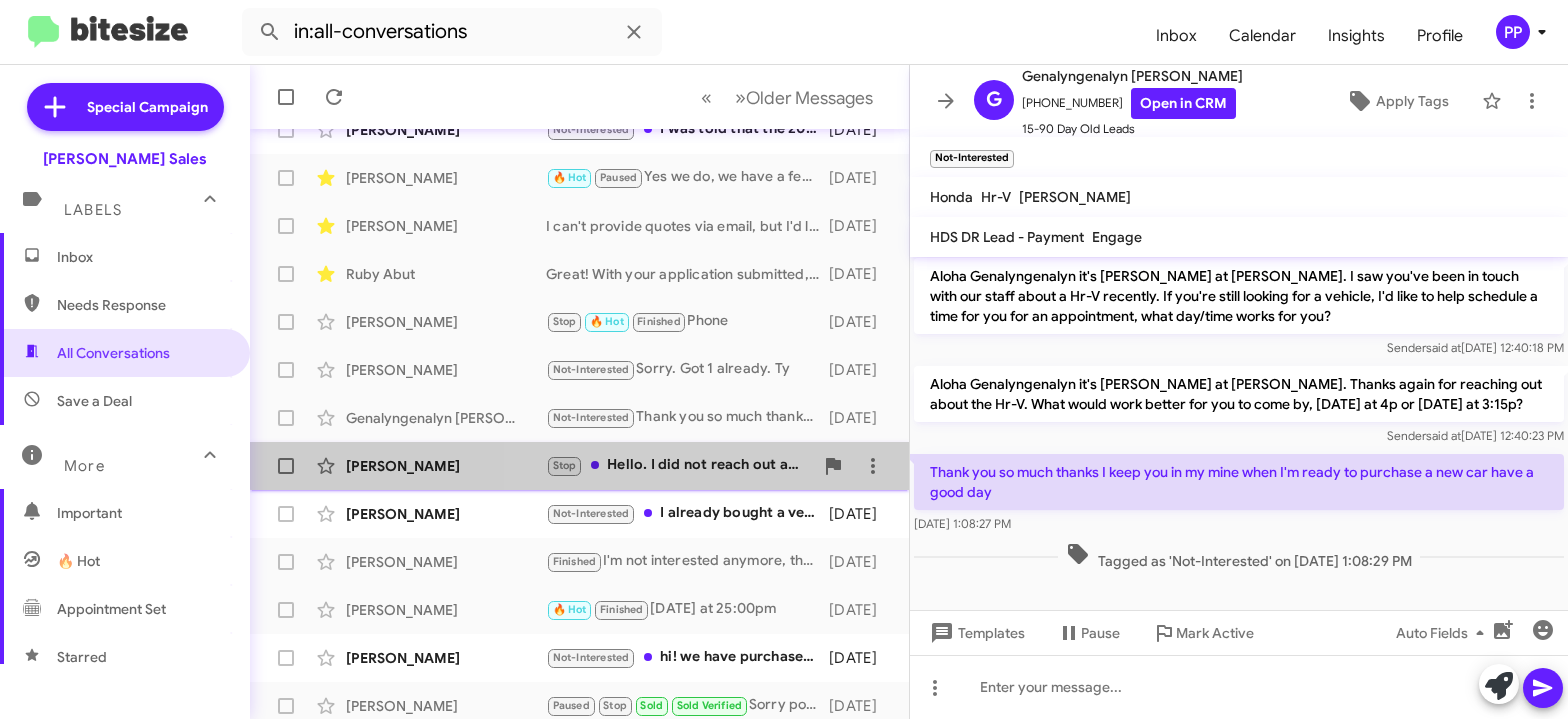 click on "Stop   Hello. I did not reach out about a vehicle. My husband and I purchased a vehicle from [PERSON_NAME] a few weeks ago. Please remove my number from your contact list. Thank you." 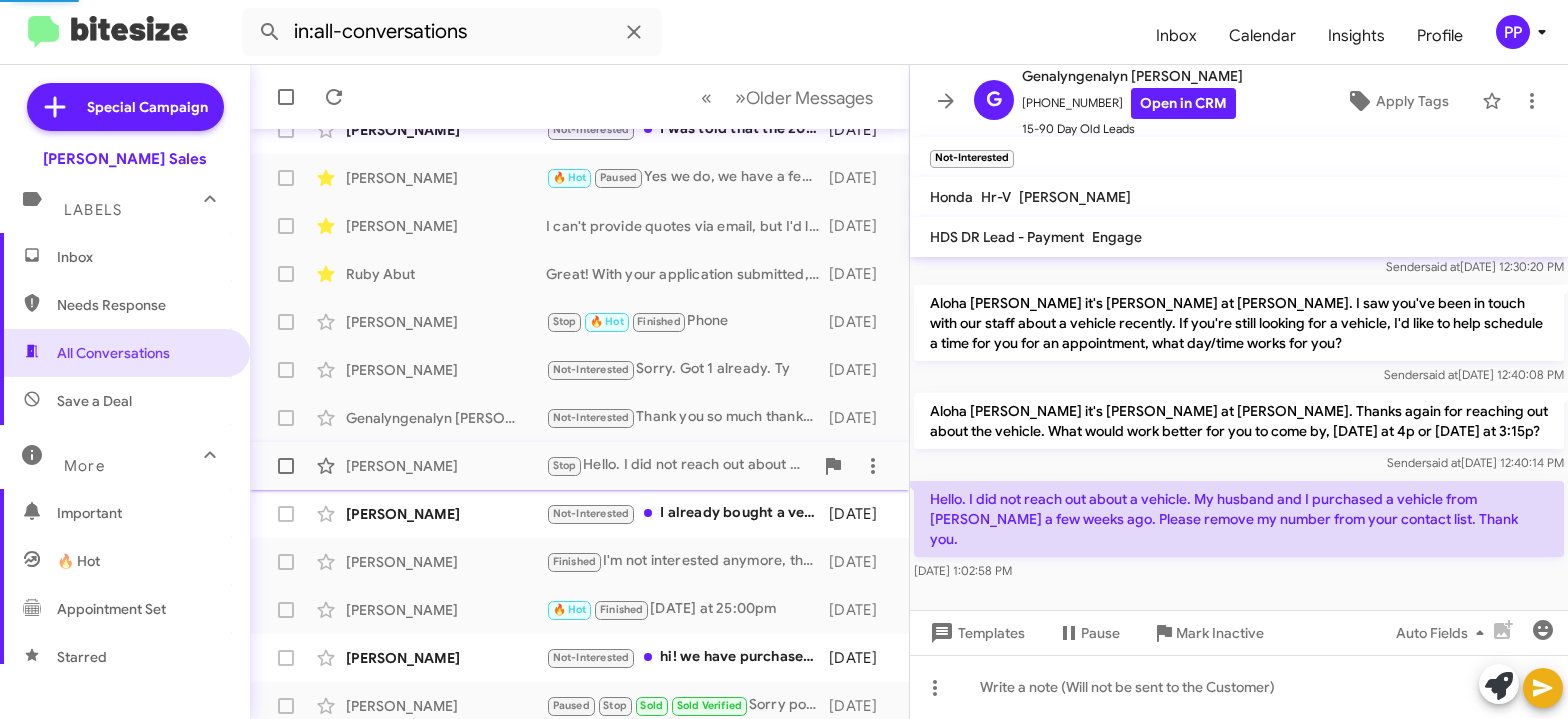 scroll, scrollTop: 252, scrollLeft: 0, axis: vertical 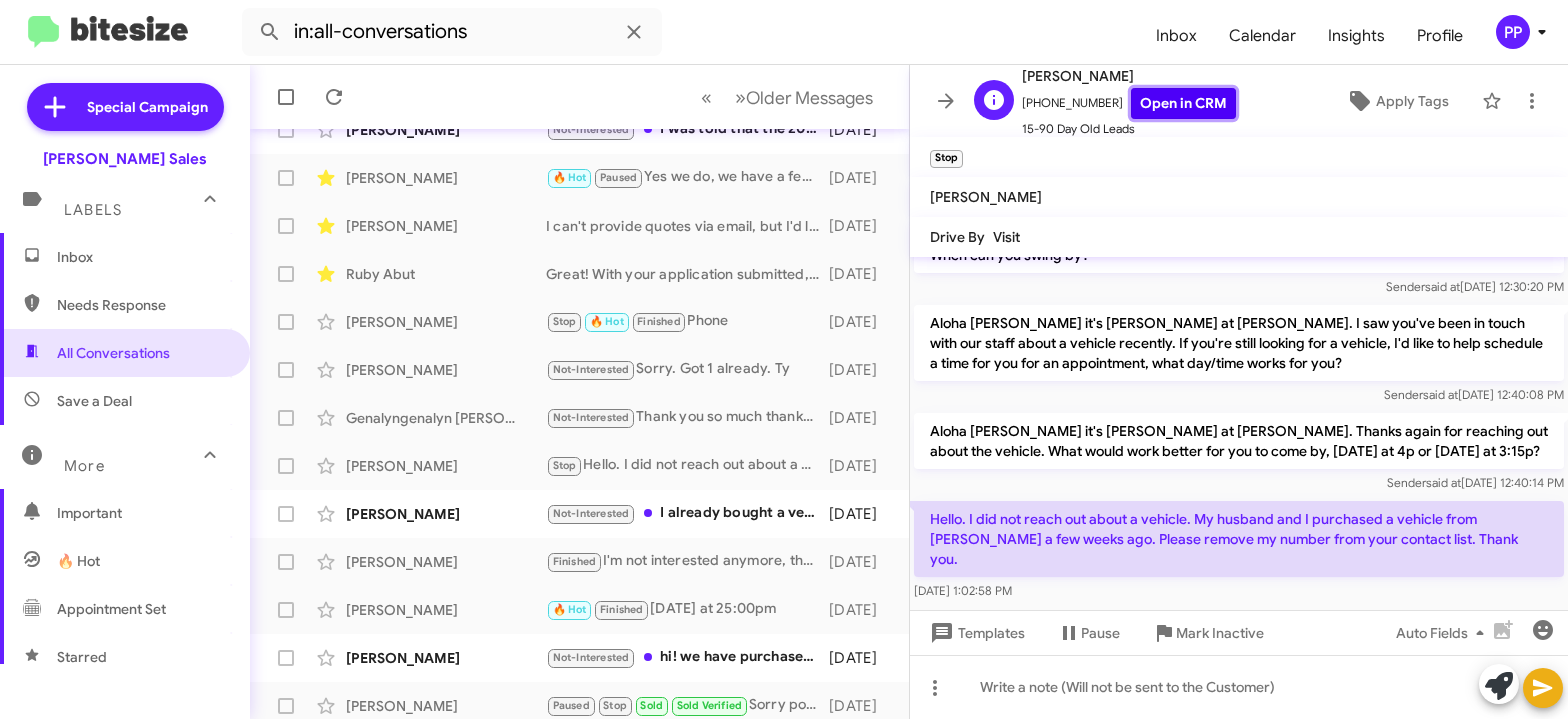 click on "Open in CRM" 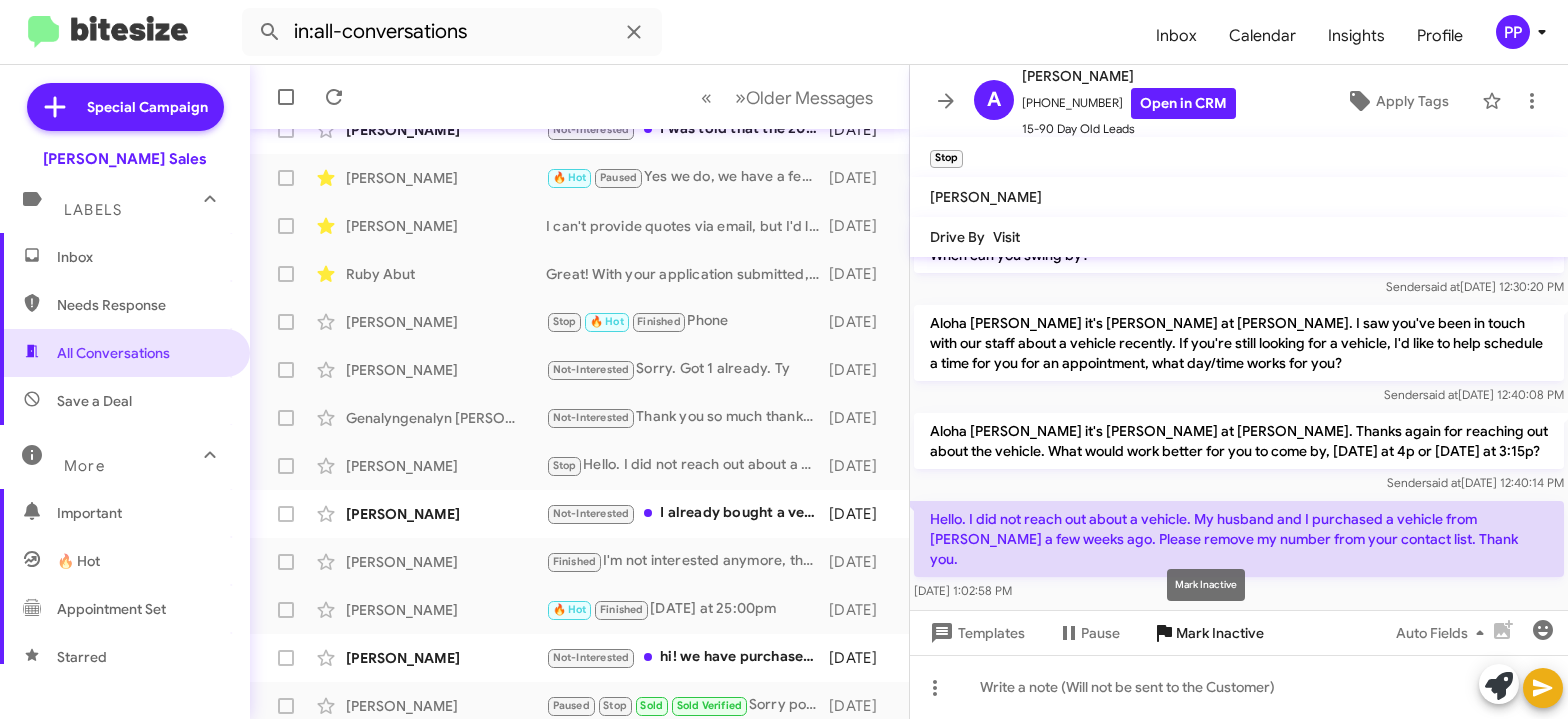 click on "Mark Inactive" 